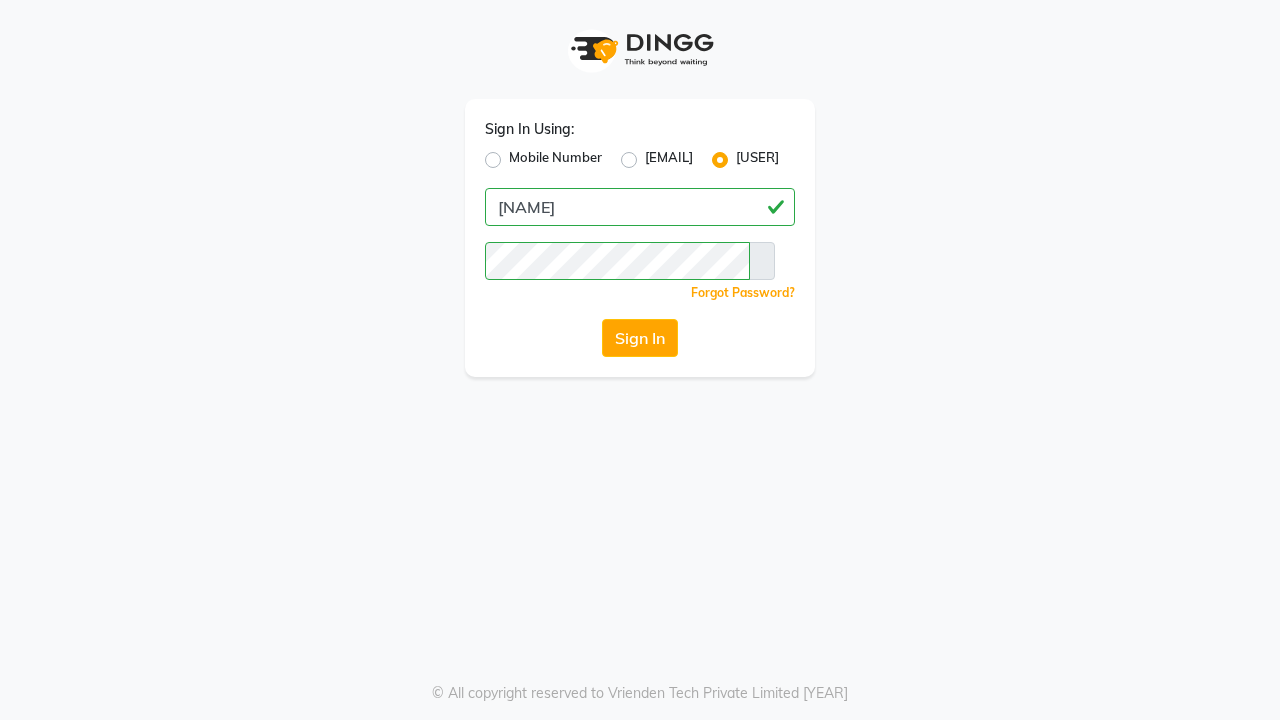 scroll, scrollTop: 0, scrollLeft: 0, axis: both 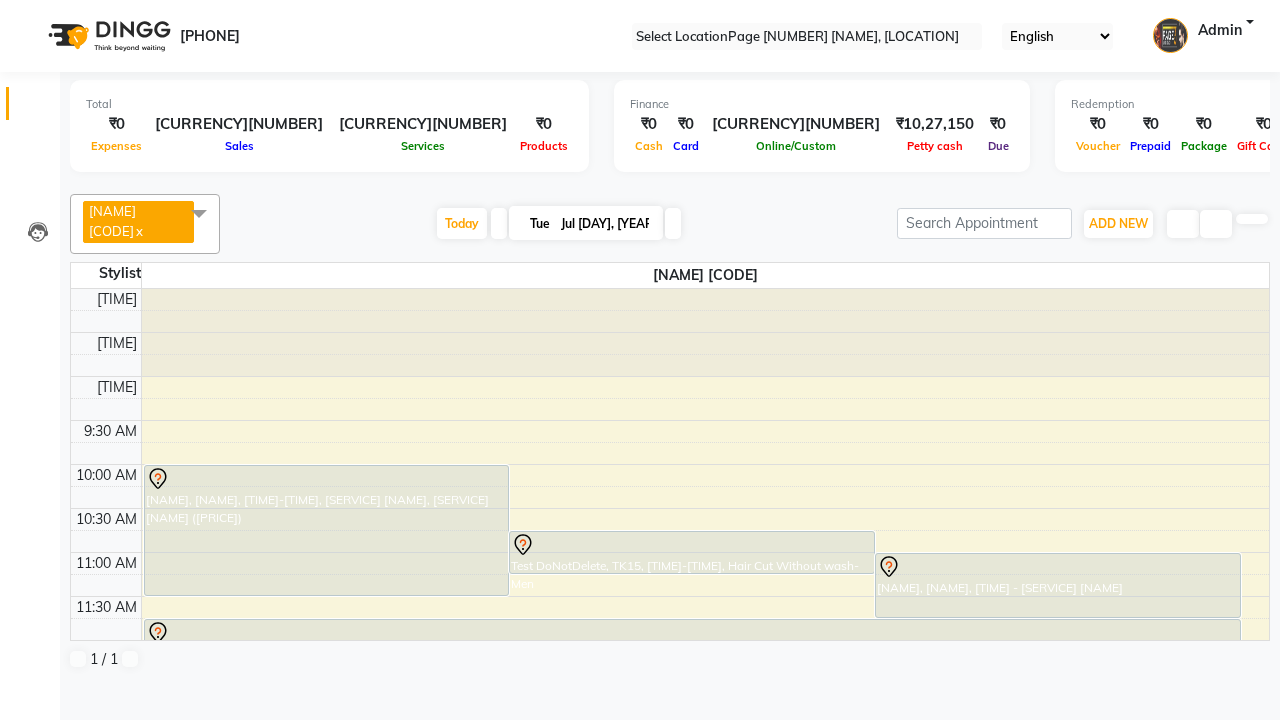 click at bounding box center [31, 8] 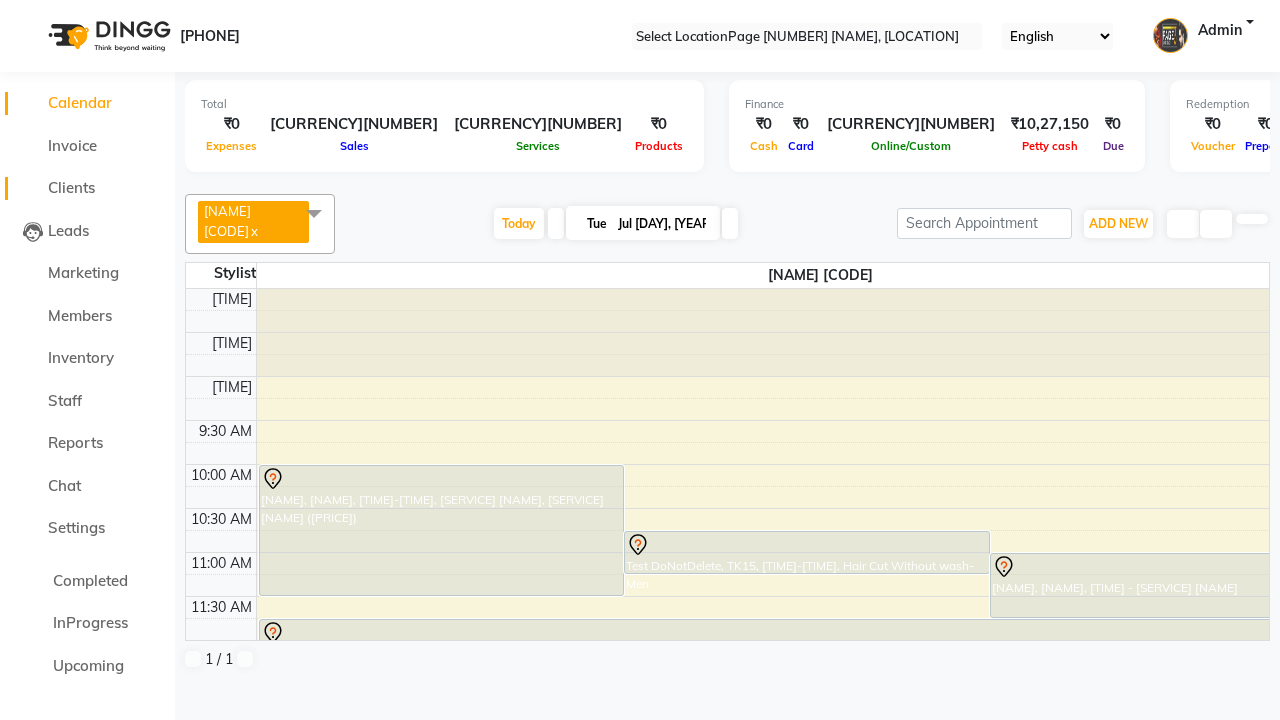 click on "Clients" at bounding box center [71, 187] 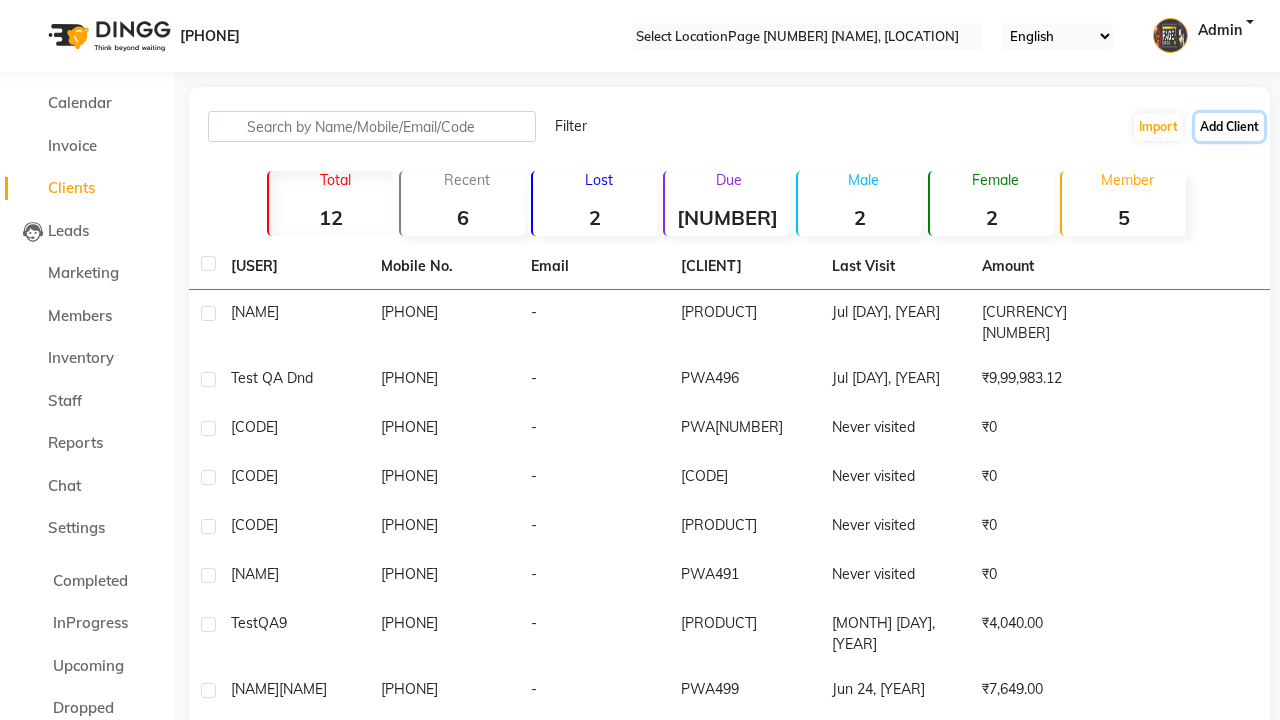 click on "Add Client" at bounding box center [1229, 127] 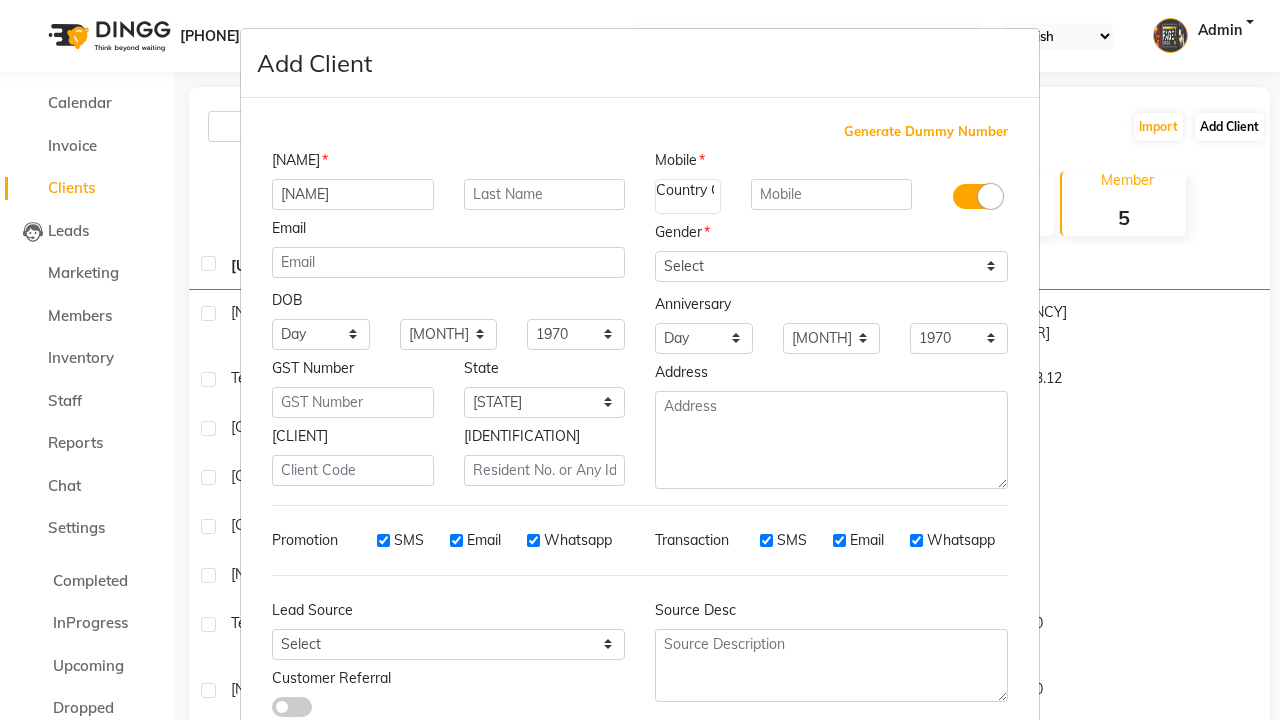 type on "[NAME]" 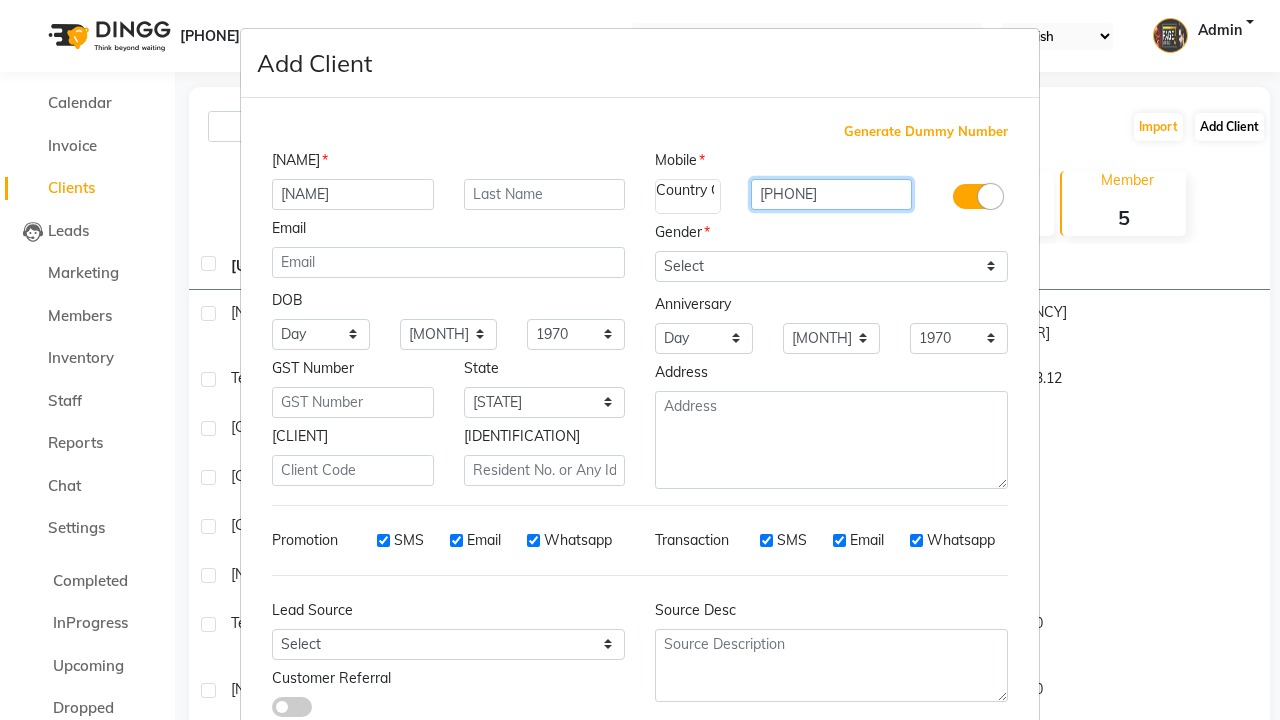 type on "[PHONE]" 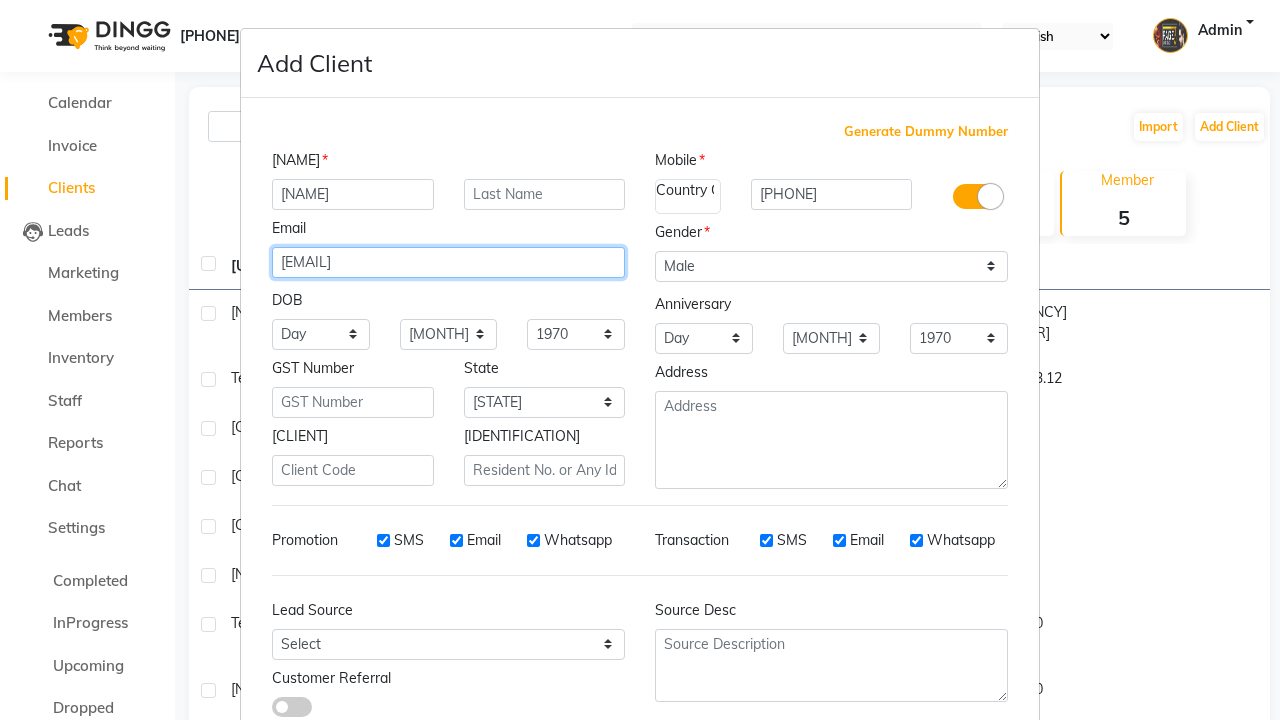 type on "[EMAIL]" 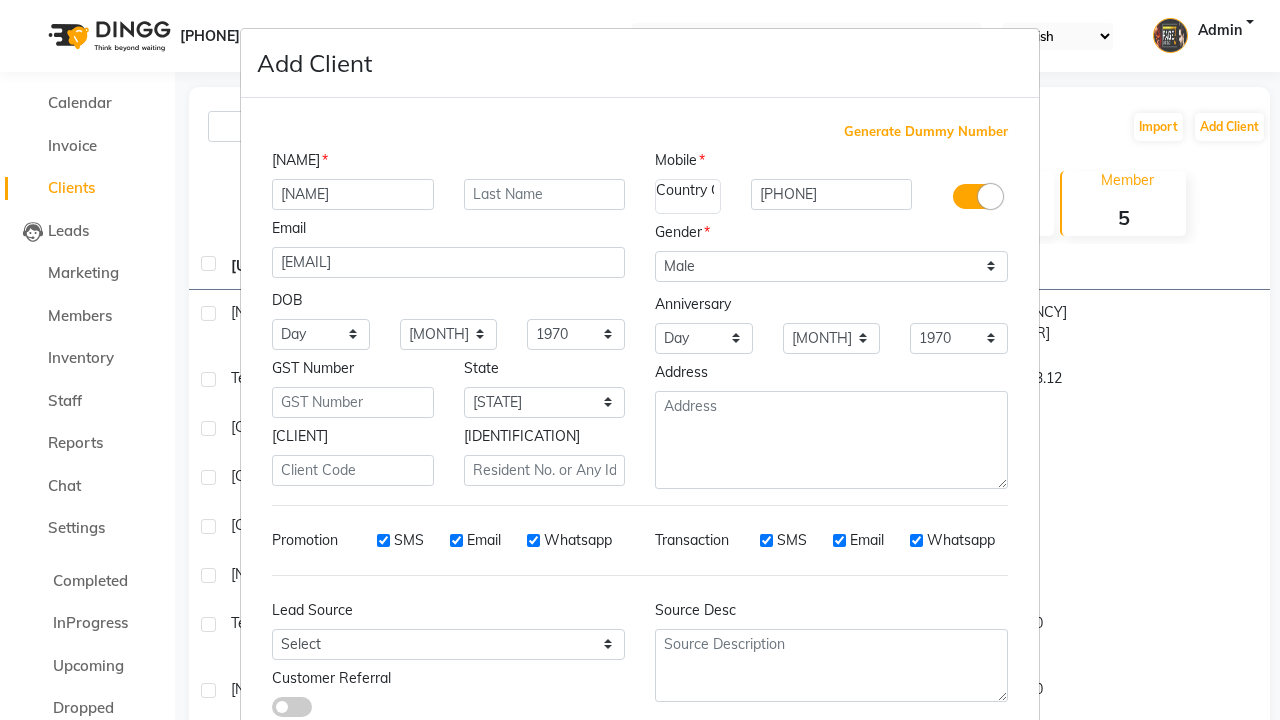 click on "Add" at bounding box center [910, 786] 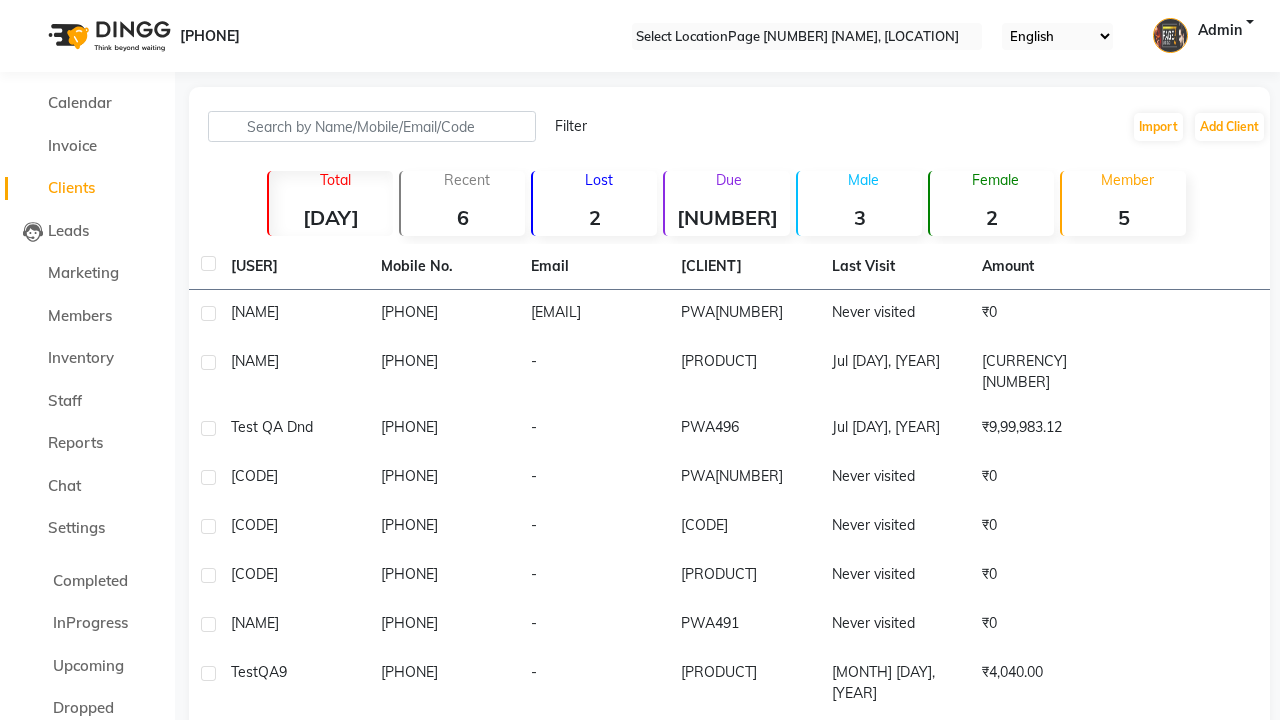 click on "Successfully created new [USER]." at bounding box center (640, 948) 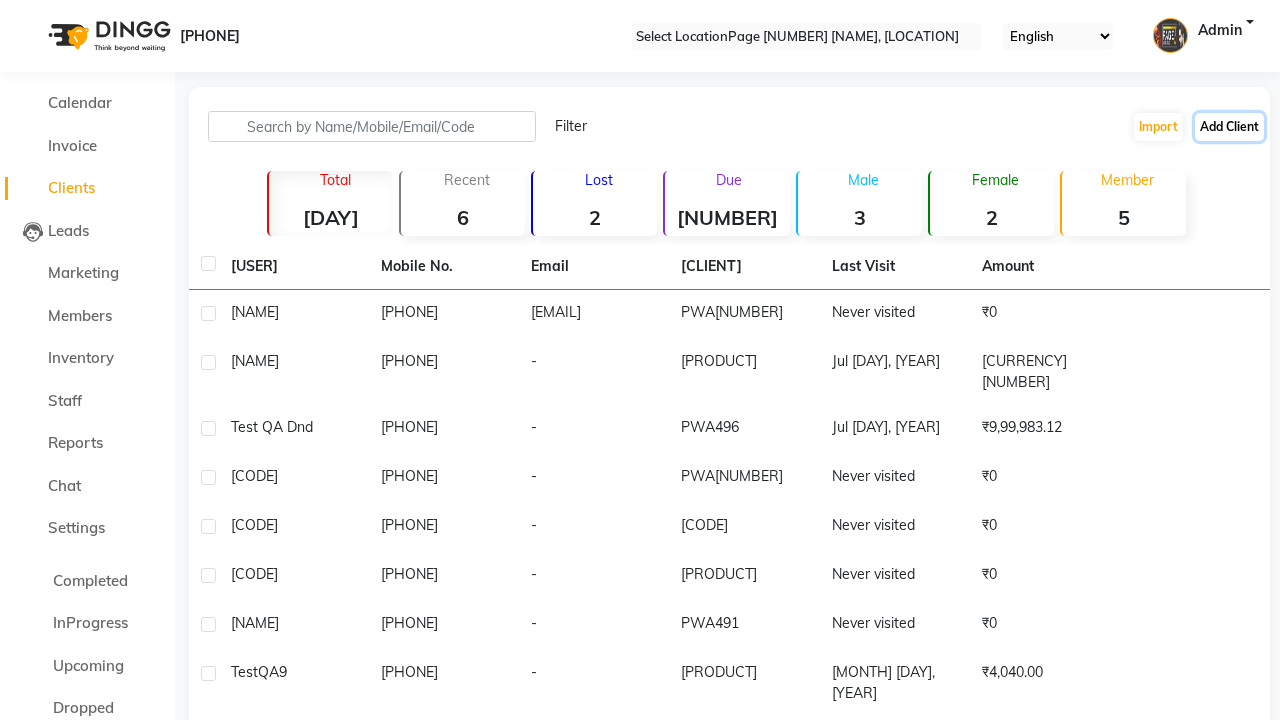 click on "Add Client" at bounding box center [1229, 127] 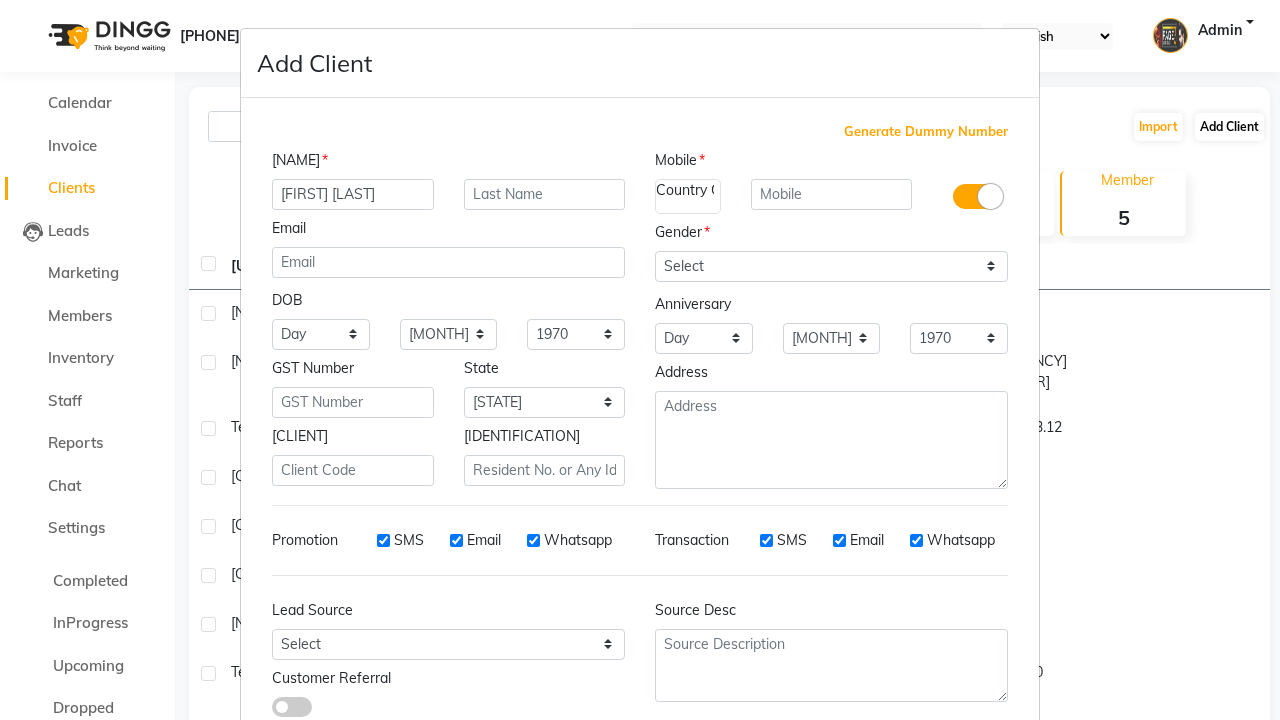 type on "[FIRST] [LAST]" 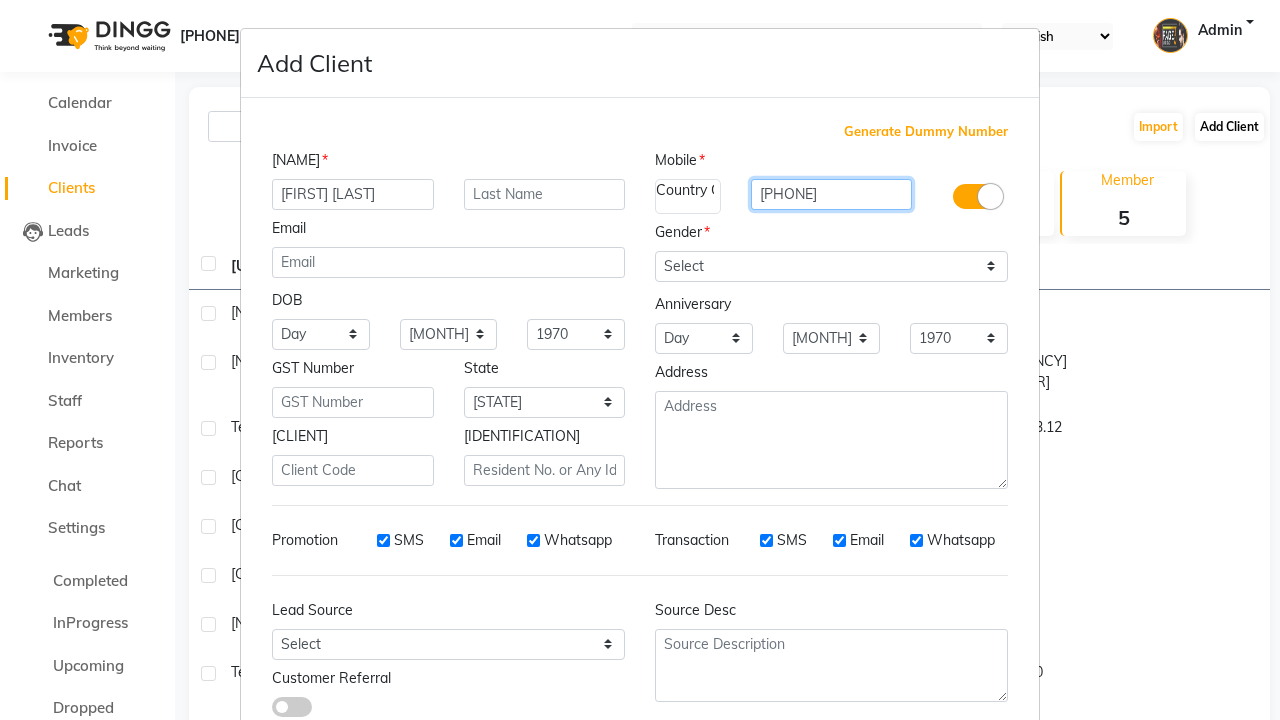 type on "[PHONE]" 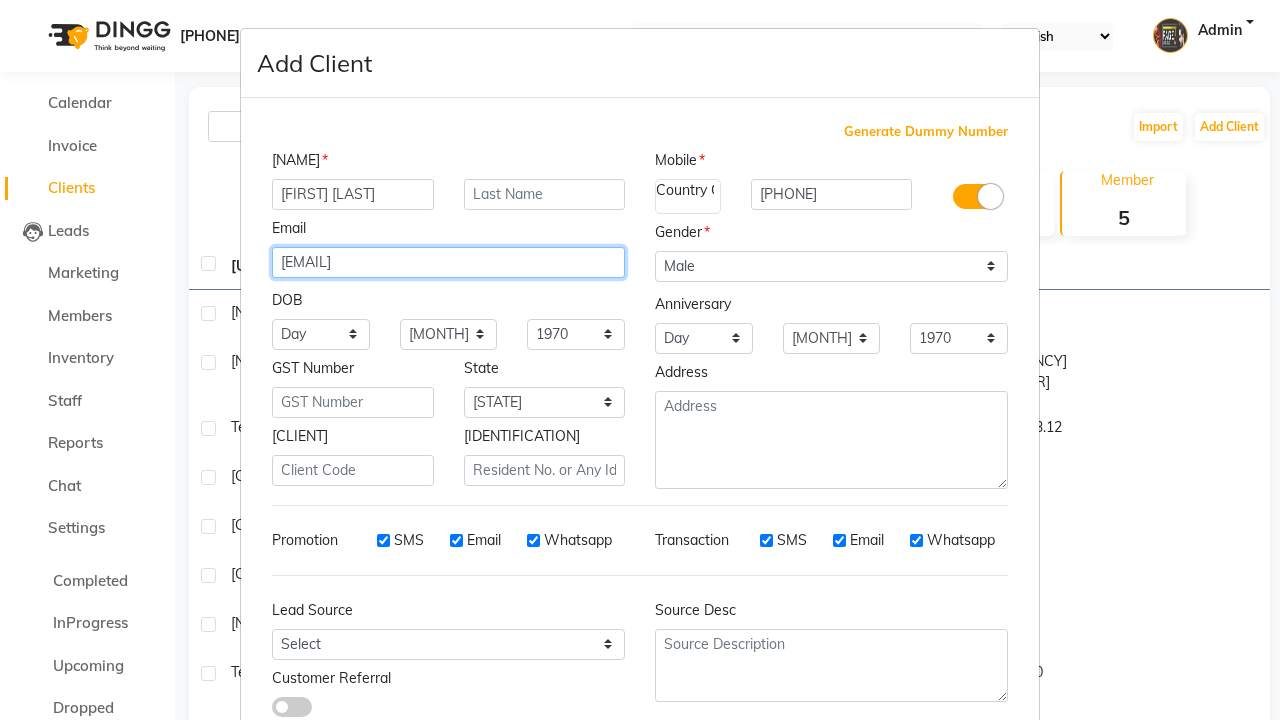 type on "[EMAIL]" 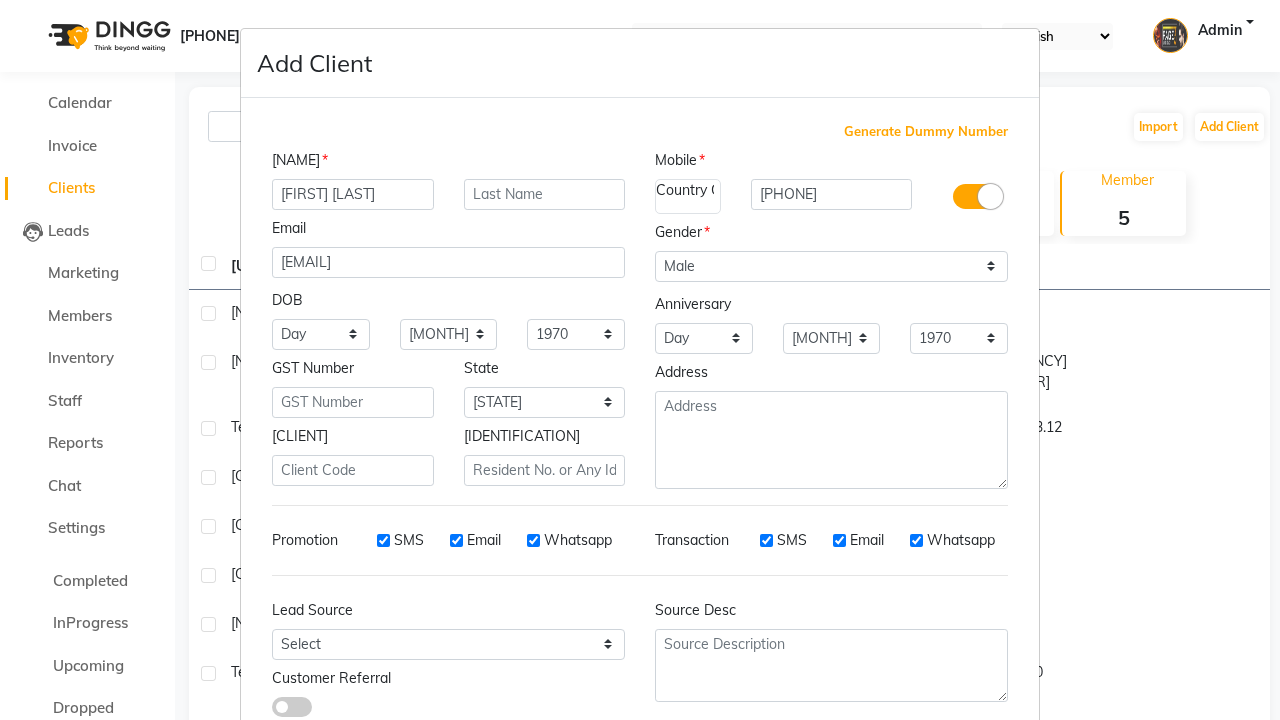 click on "Add" at bounding box center [910, 786] 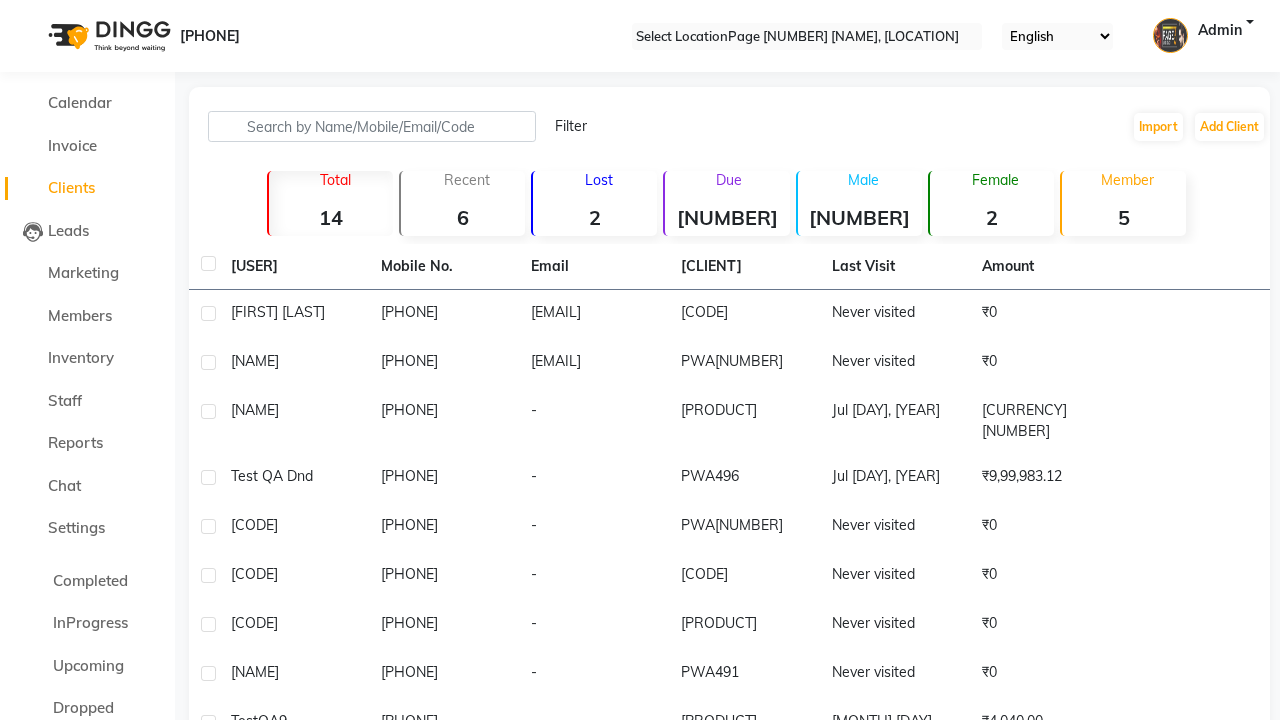 click on "Successfully created new [USER]." at bounding box center (640, 931) 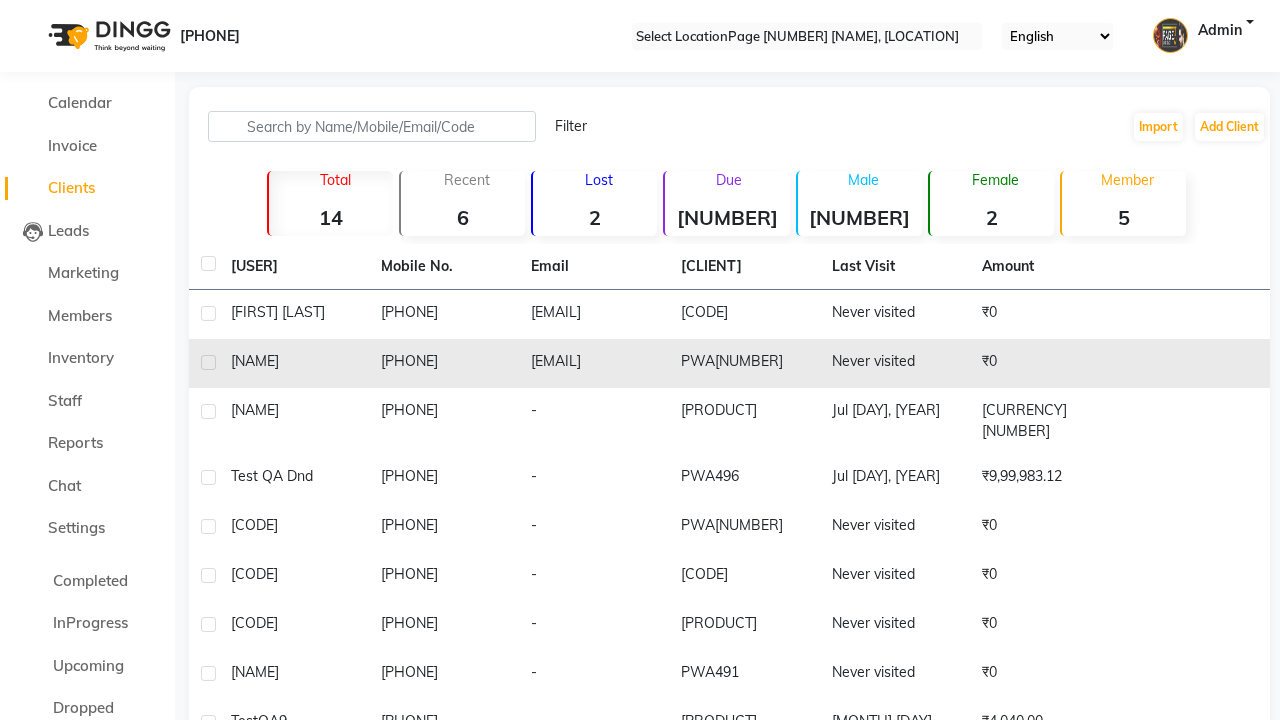 click at bounding box center [208, 362] 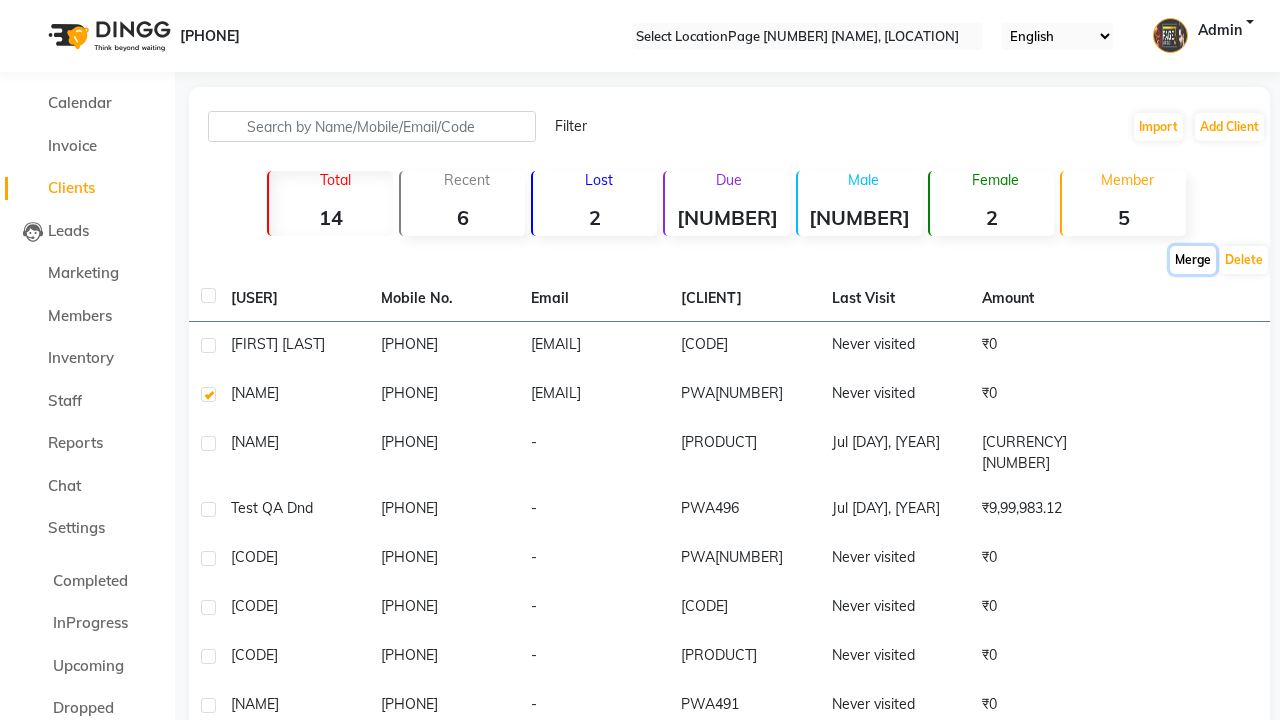 click on "Merge" at bounding box center [1193, 260] 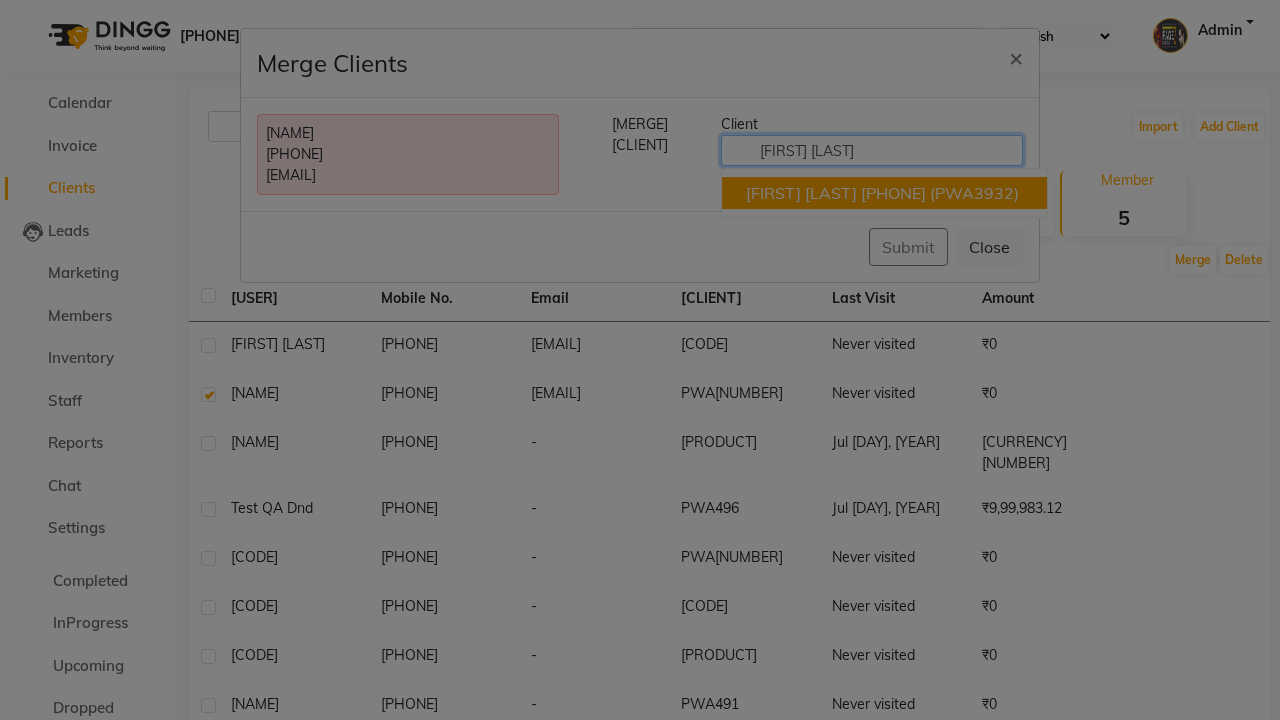 click on "[PHONE]" at bounding box center [893, 193] 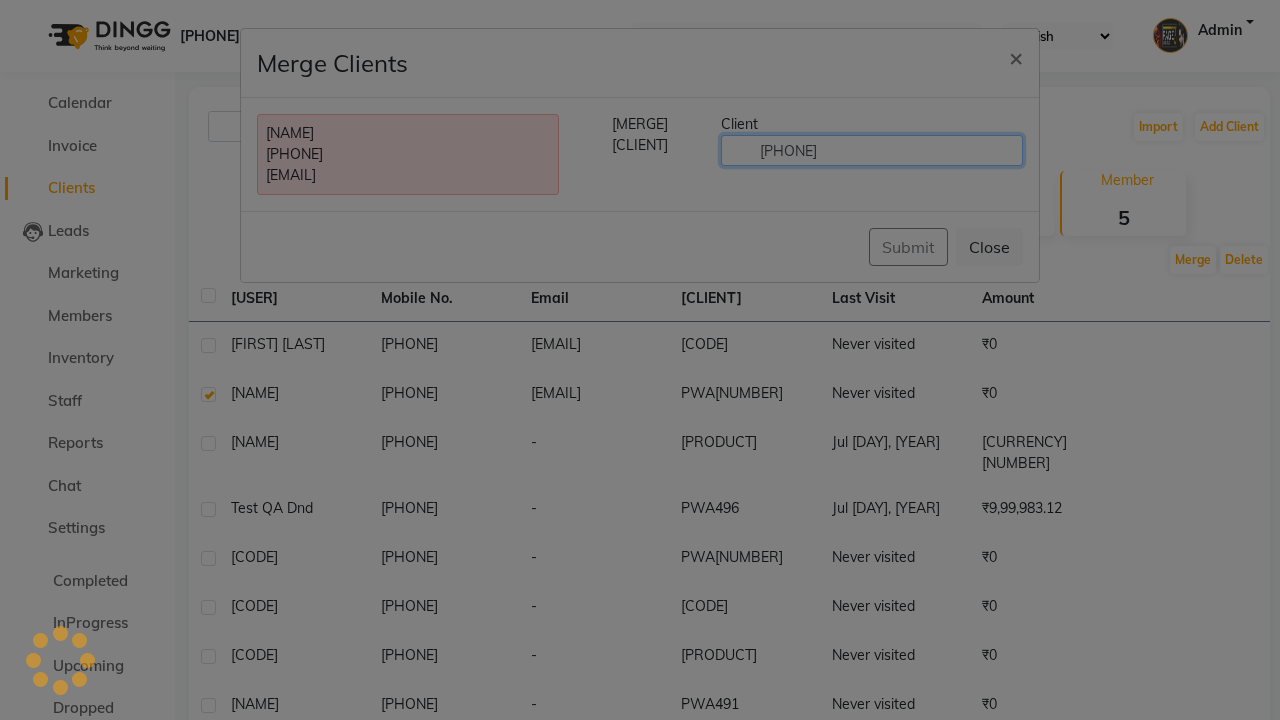 type on "[PHONE]" 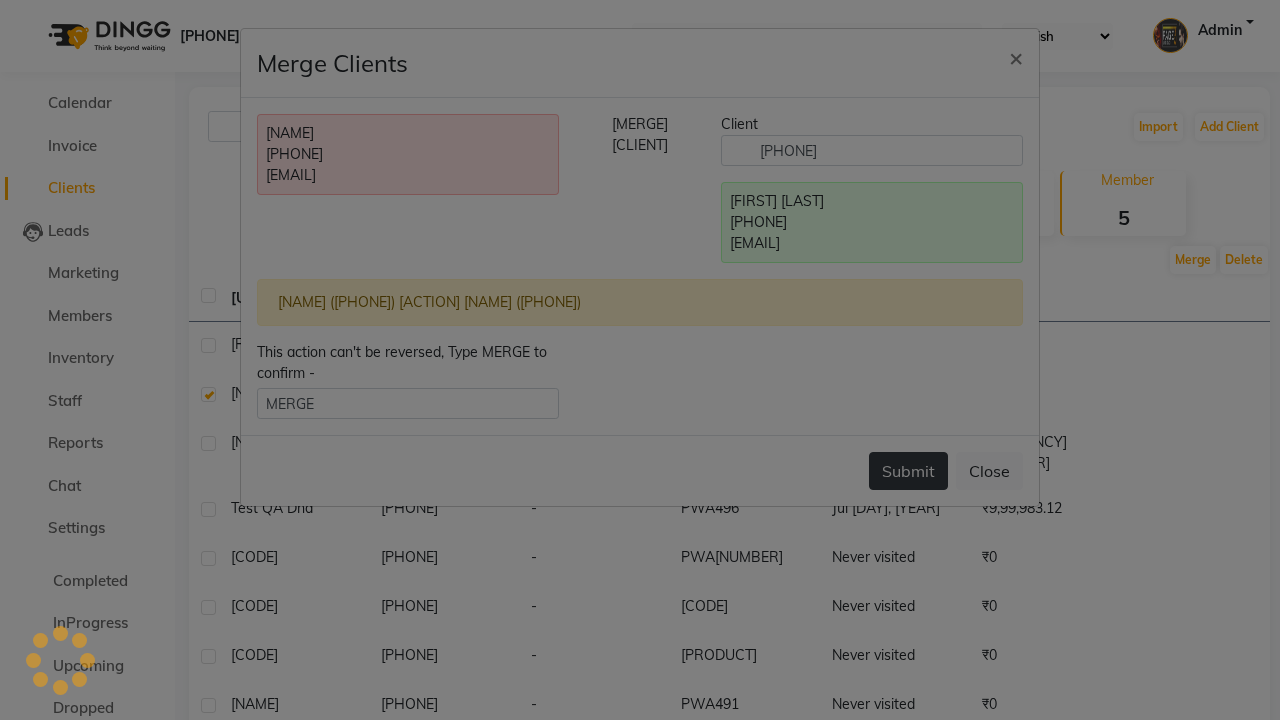 type on "MERGE" 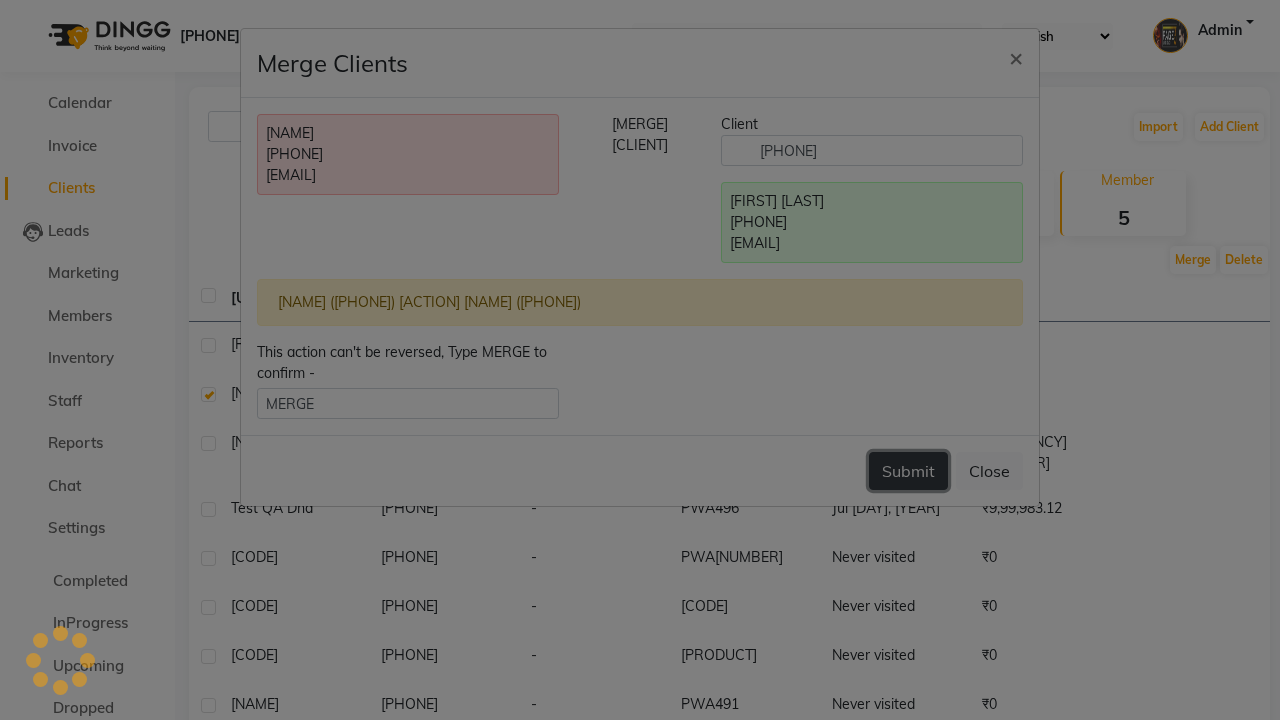 click on "Submit" at bounding box center (908, 471) 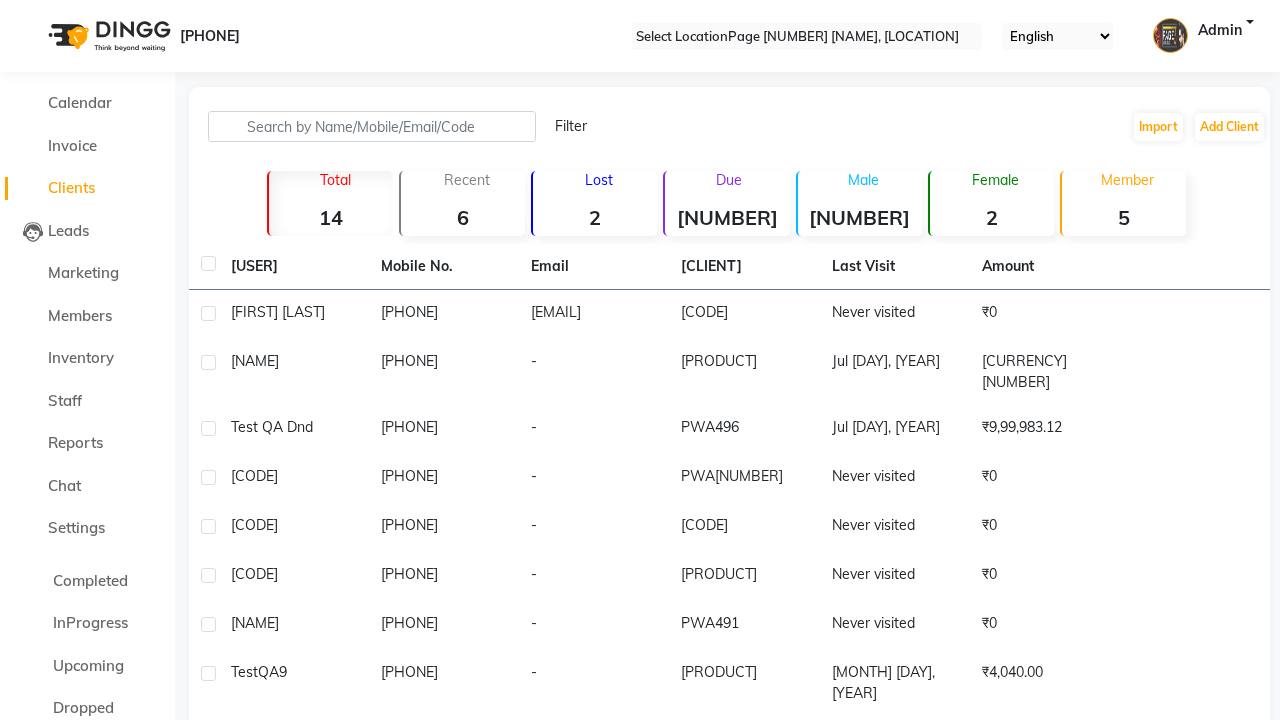 click on "Success" at bounding box center [640, 948] 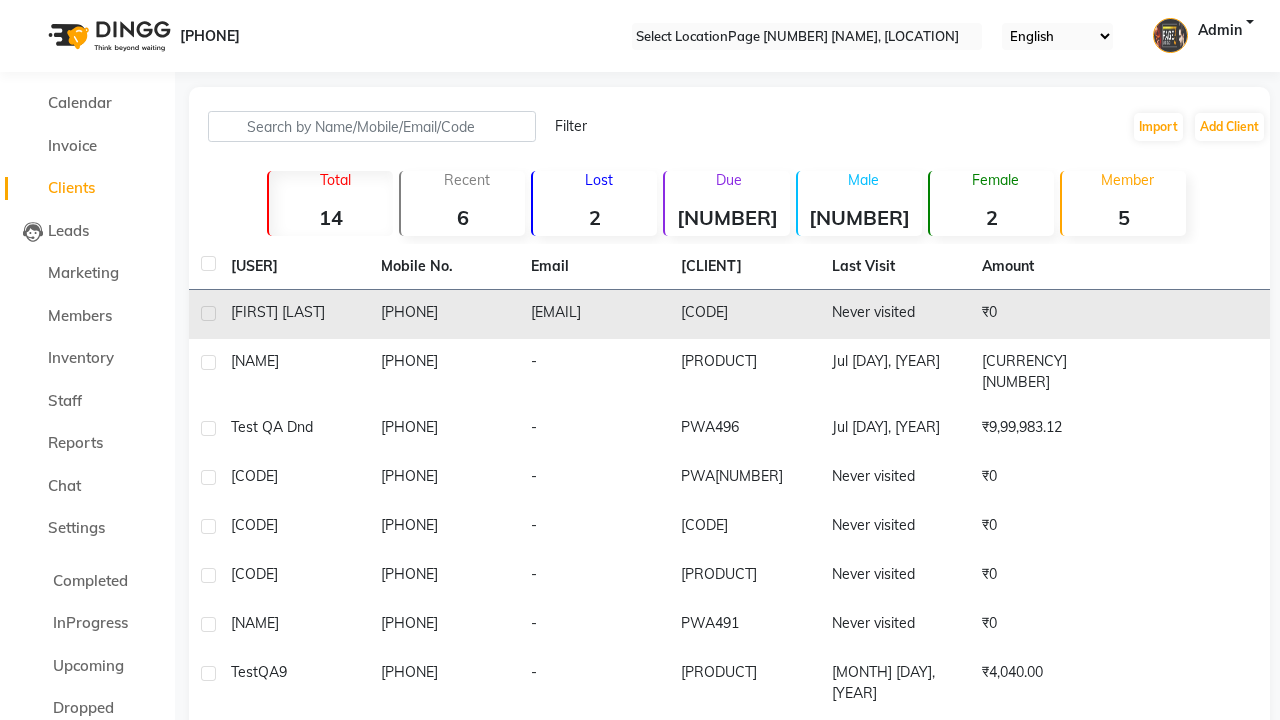 click at bounding box center (208, 313) 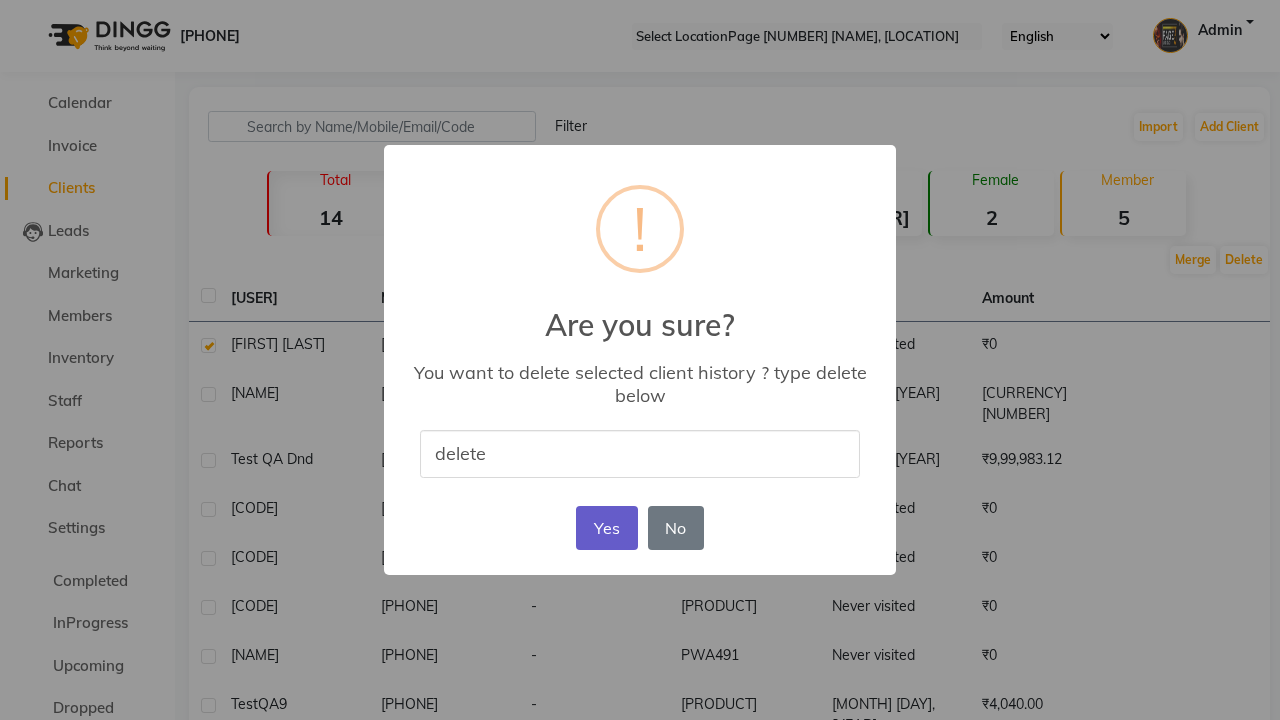 type on "delete" 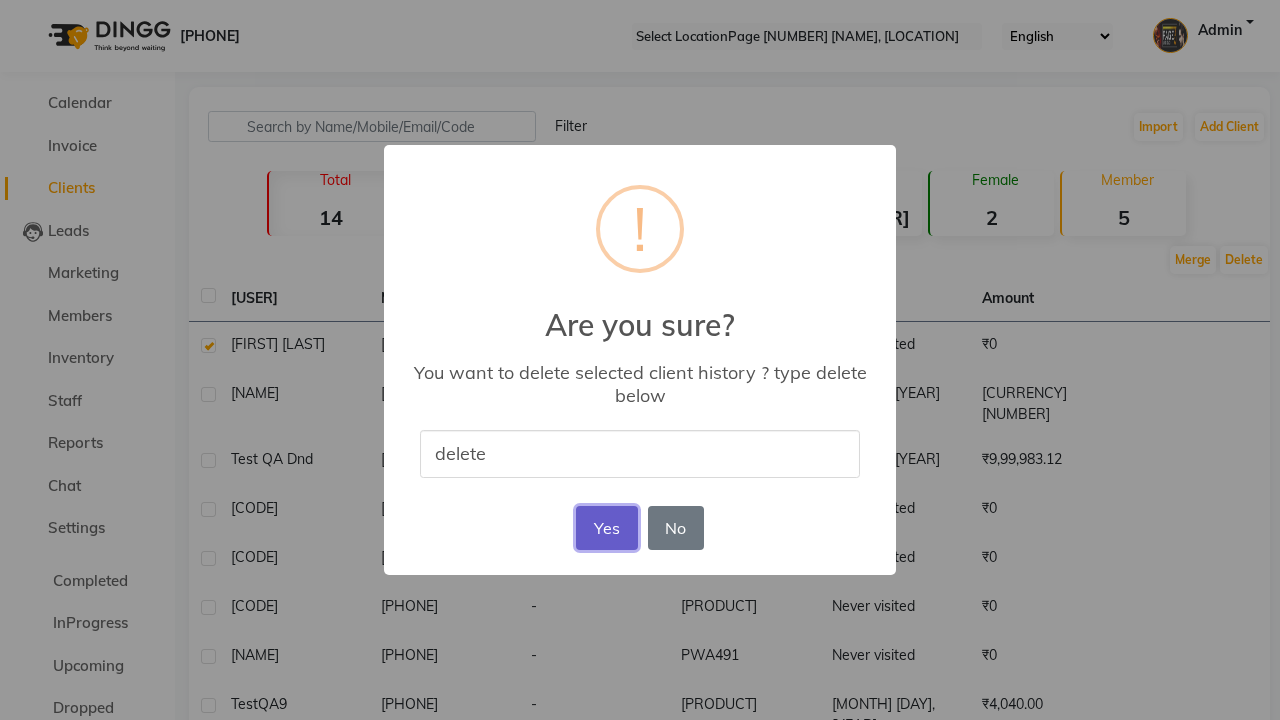 click on "Yes" at bounding box center (606, 528) 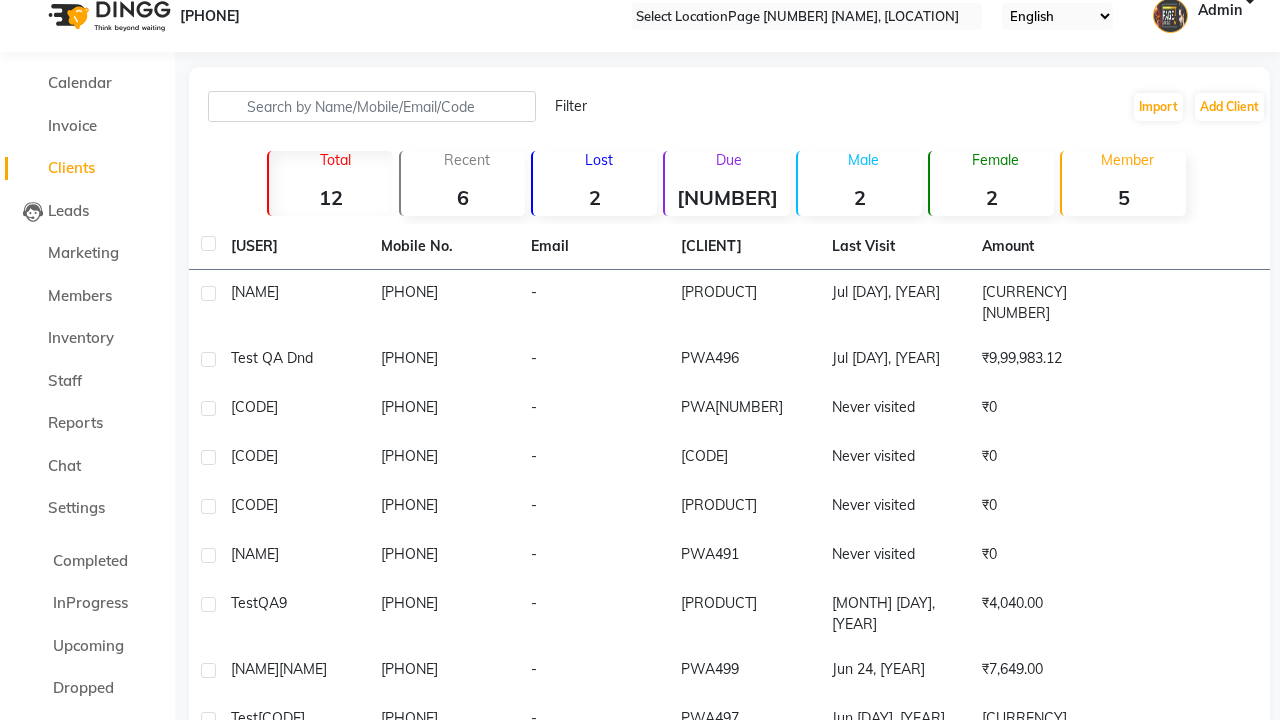 scroll, scrollTop: 19, scrollLeft: 0, axis: vertical 